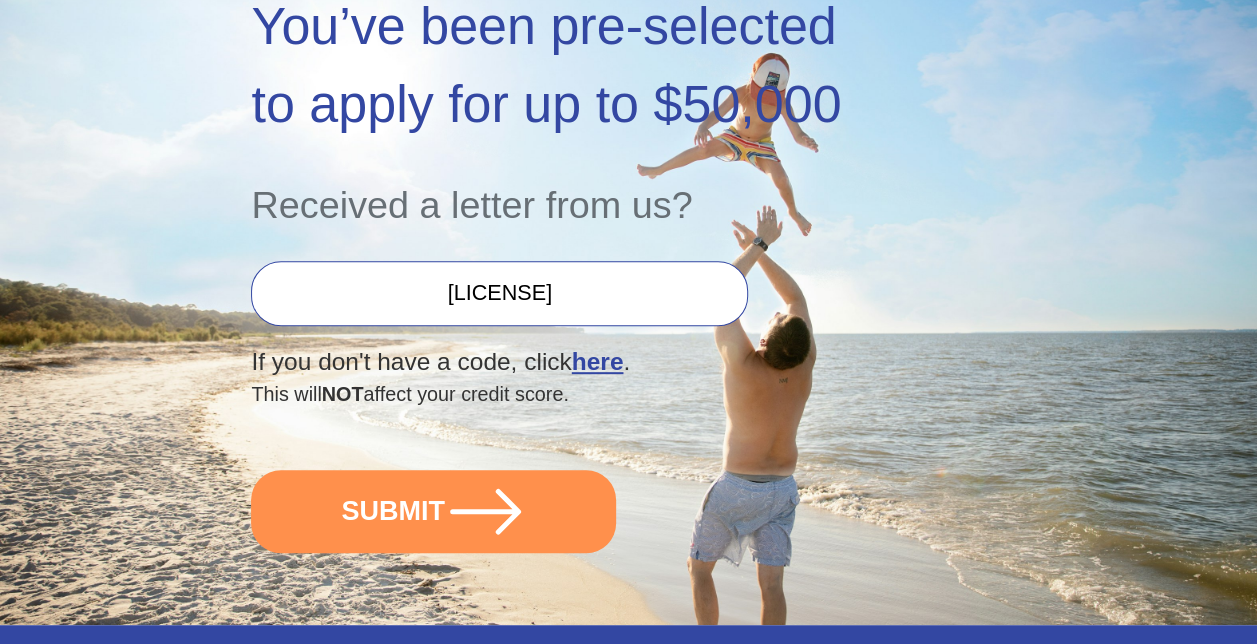 scroll, scrollTop: 339, scrollLeft: 0, axis: vertical 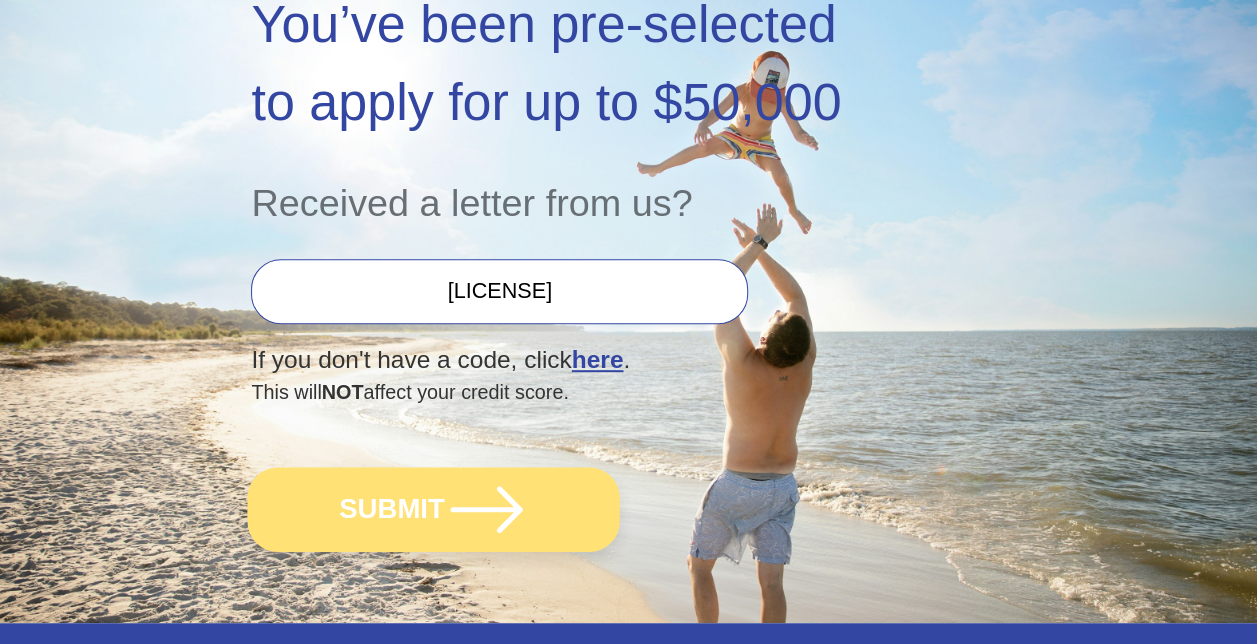 click 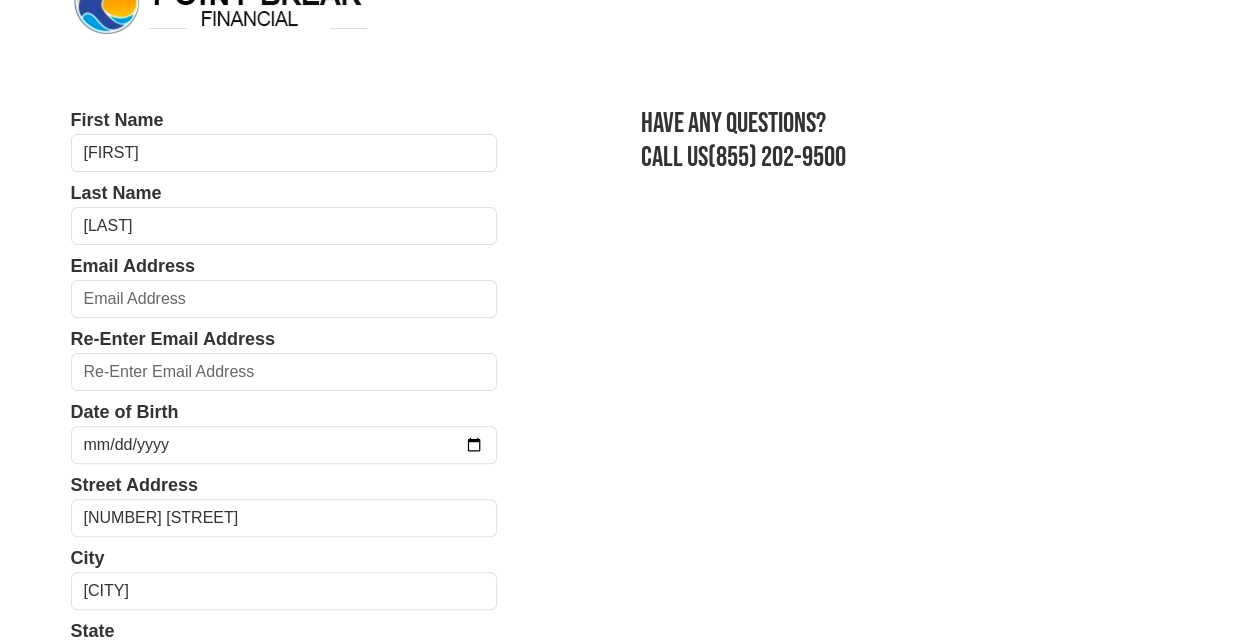 scroll, scrollTop: 60, scrollLeft: 0, axis: vertical 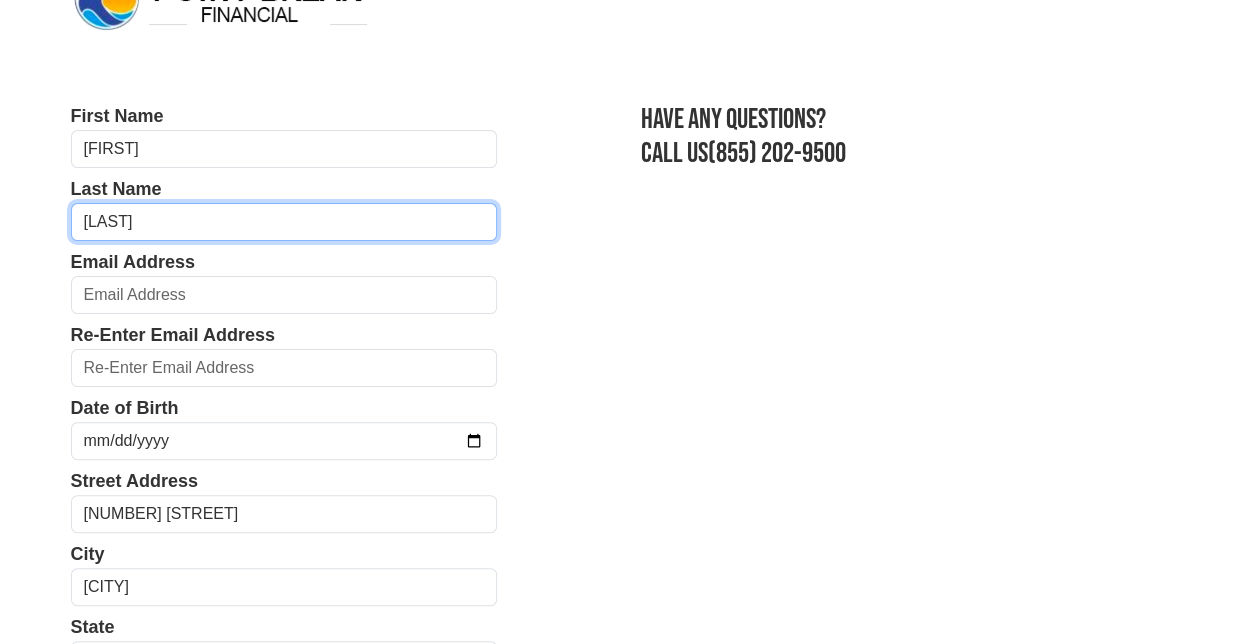 click on "[LAST]" at bounding box center (284, 222) 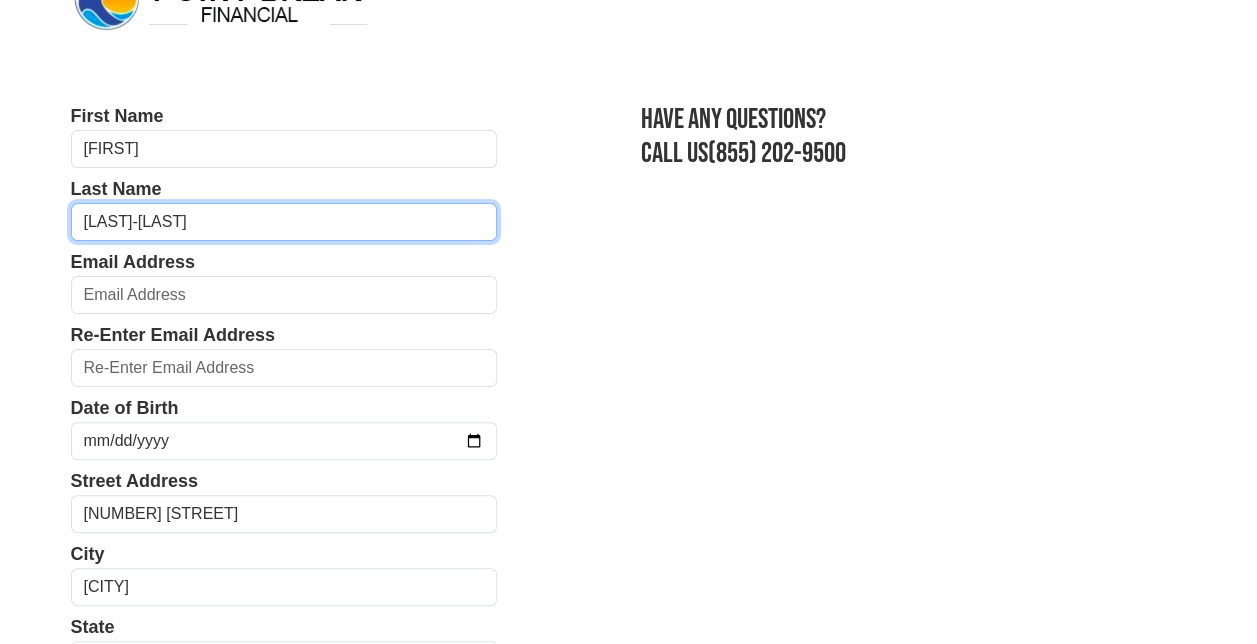 type on "[LAST]-[LAST]" 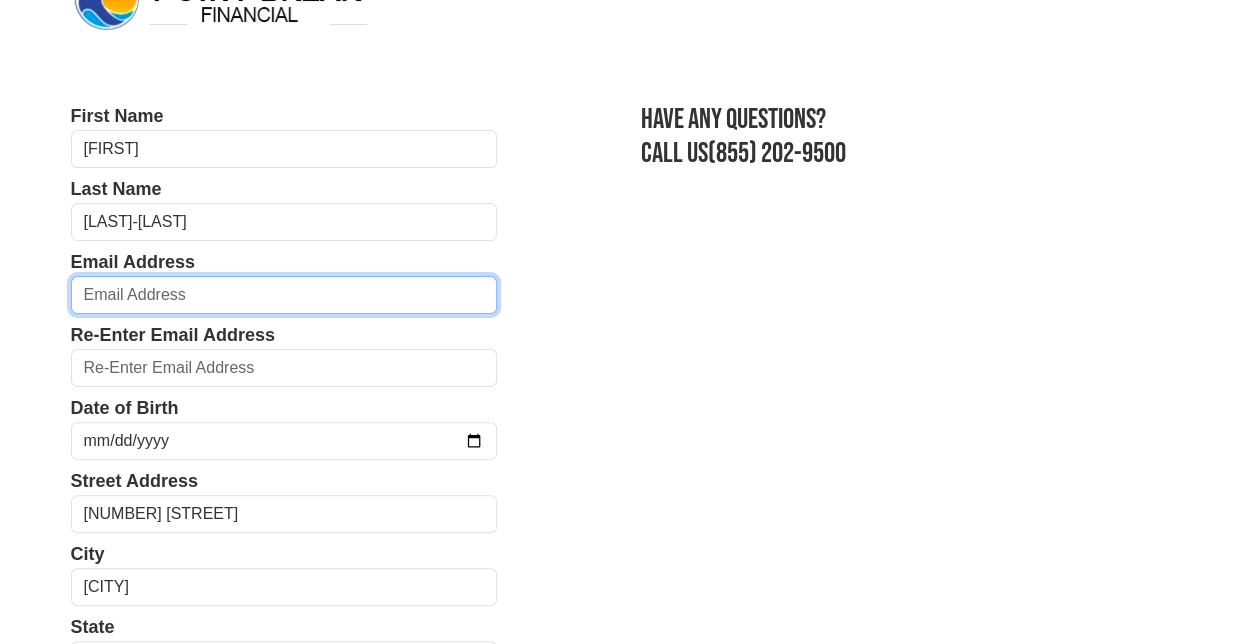 click at bounding box center [284, 295] 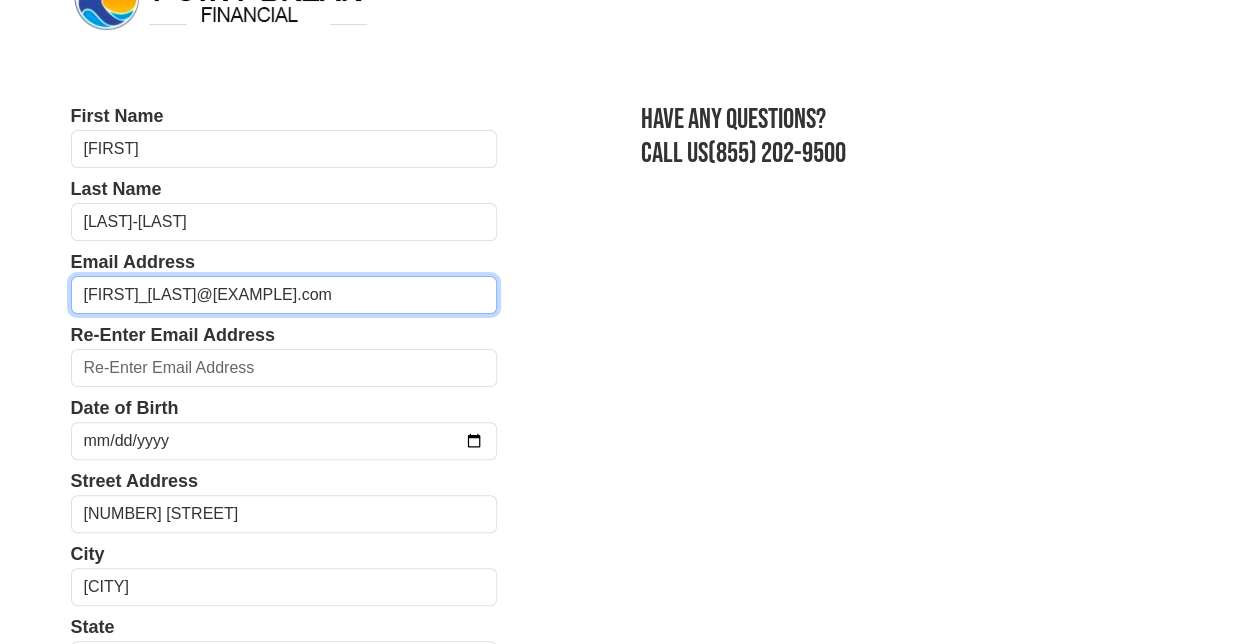 type on "[FIRST]_[LAST]@[EXAMPLE].com" 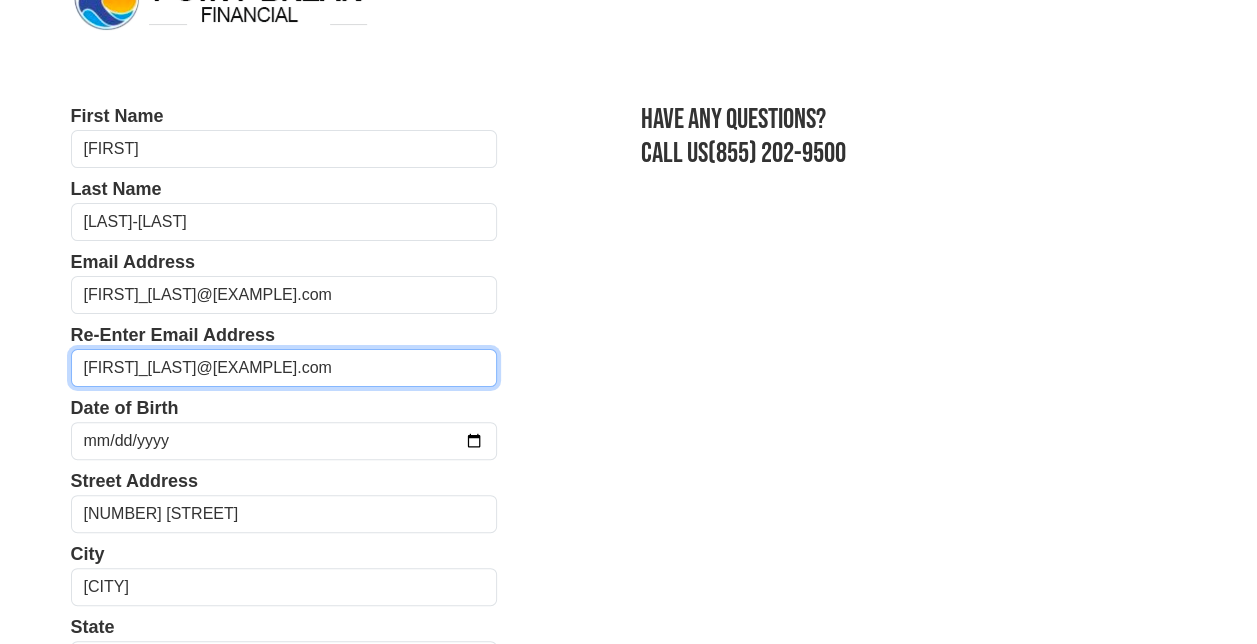type on "[FIRST]_[LAST]@[EXAMPLE].com" 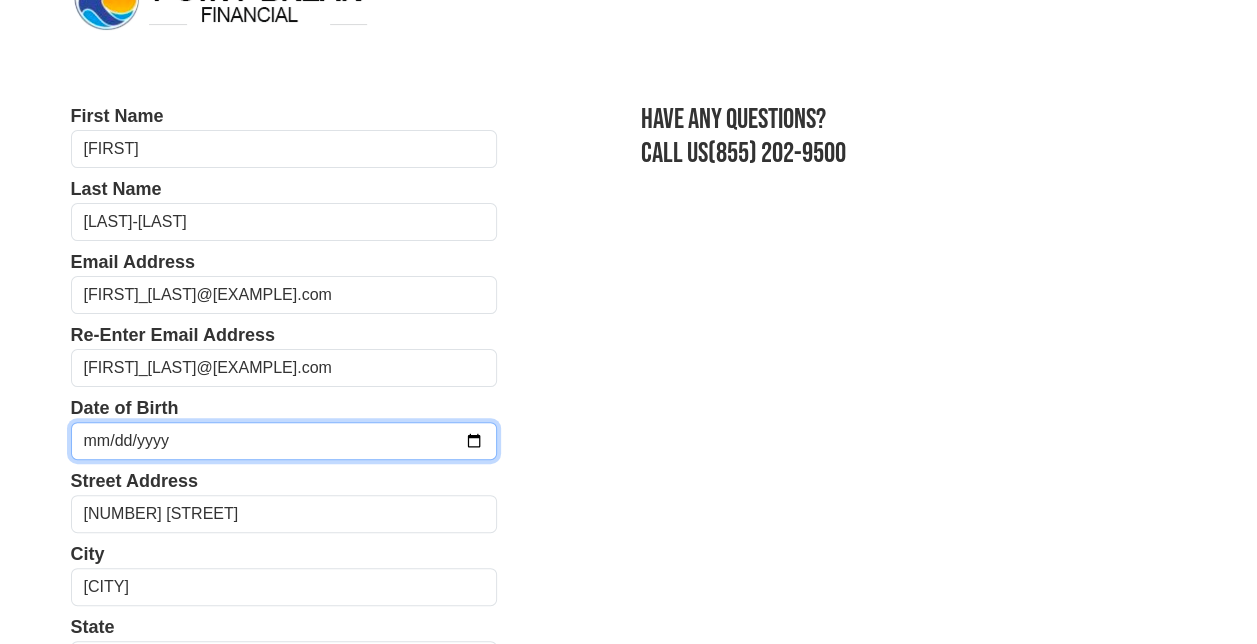 click at bounding box center (284, 441) 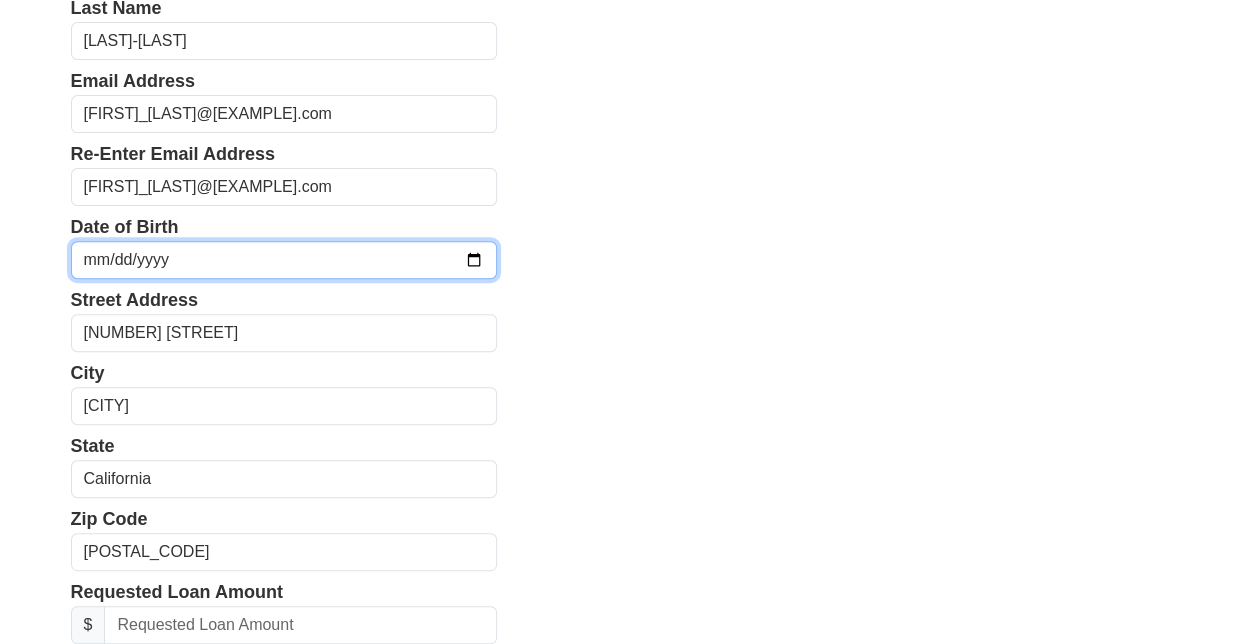 scroll, scrollTop: 242, scrollLeft: 0, axis: vertical 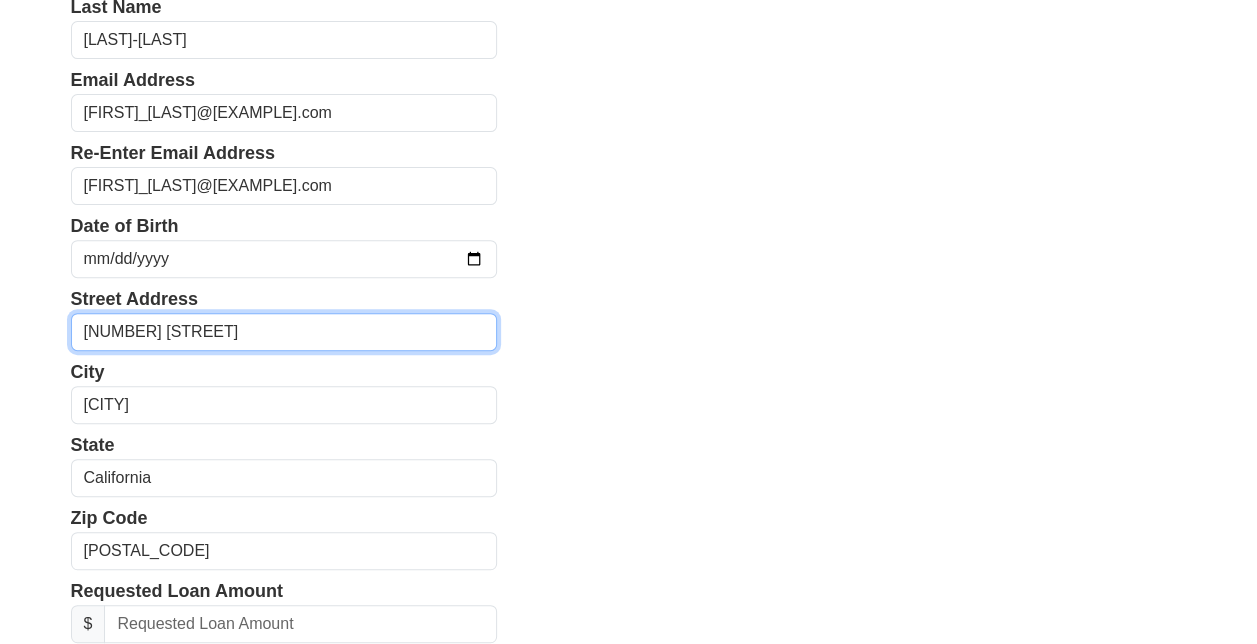drag, startPoint x: 206, startPoint y: 324, endPoint x: 0, endPoint y: 310, distance: 206.47517 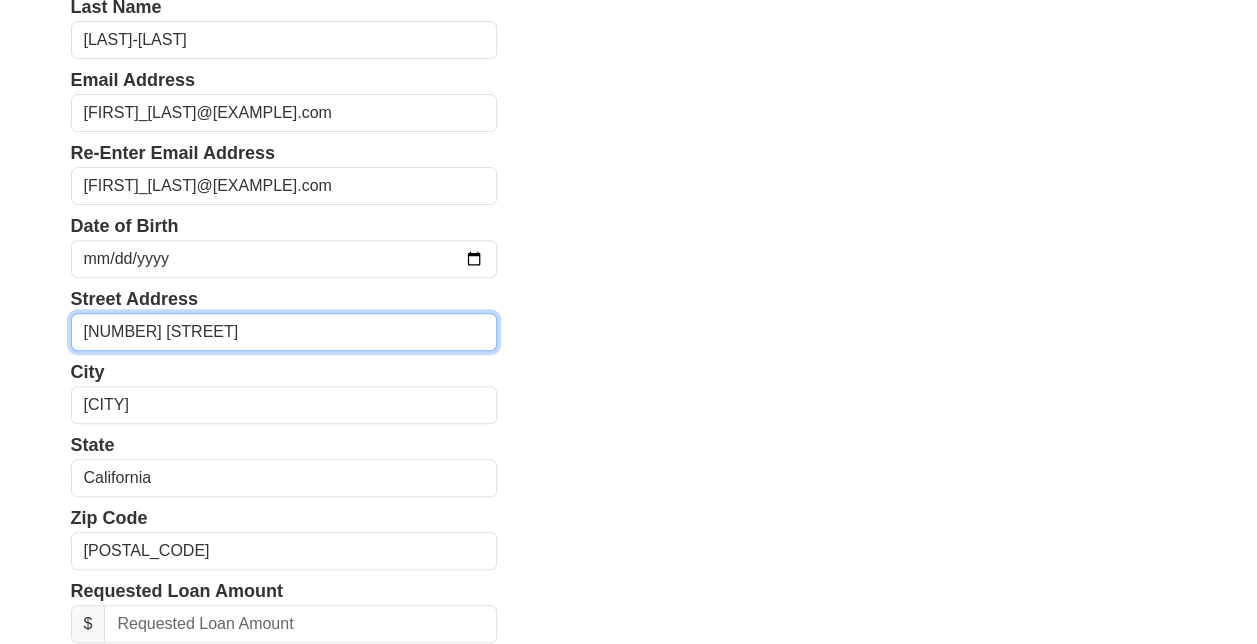type on "[NUMBER] [STREET]" 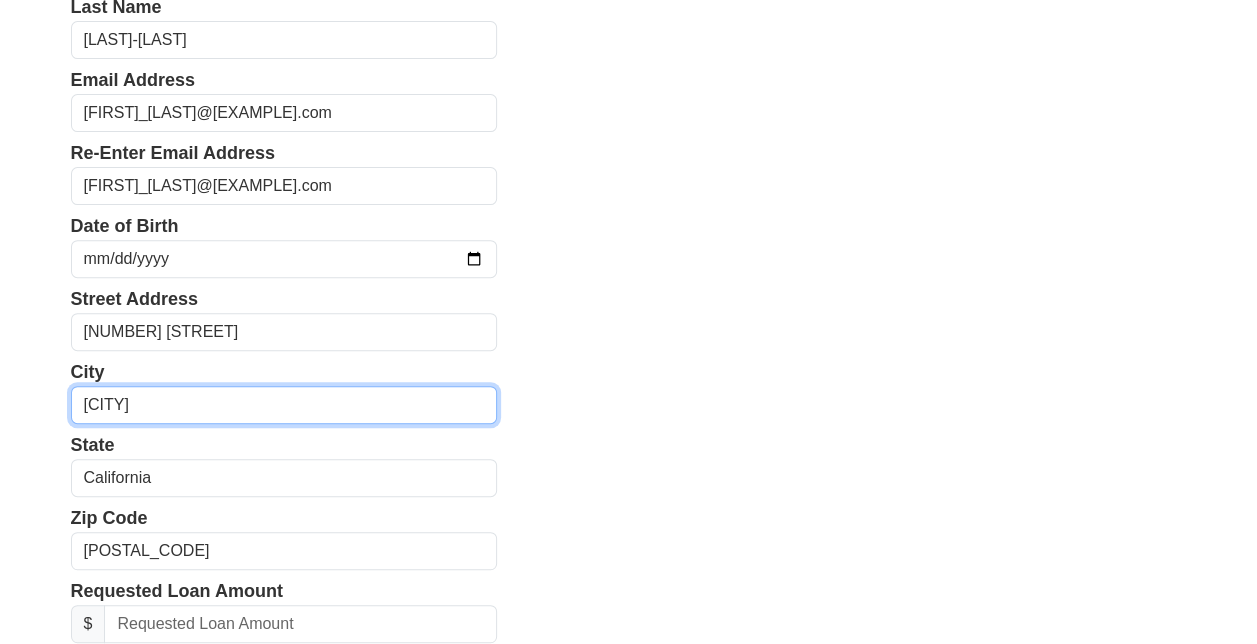 drag, startPoint x: 188, startPoint y: 408, endPoint x: 47, endPoint y: 404, distance: 141.05673 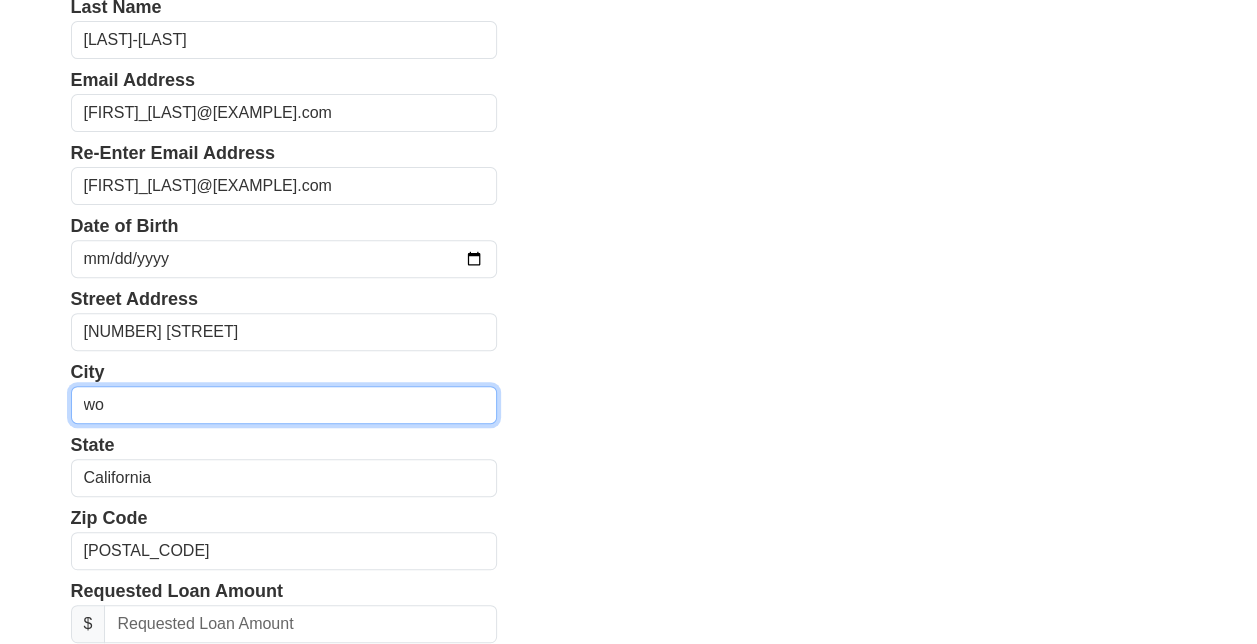 type on "w" 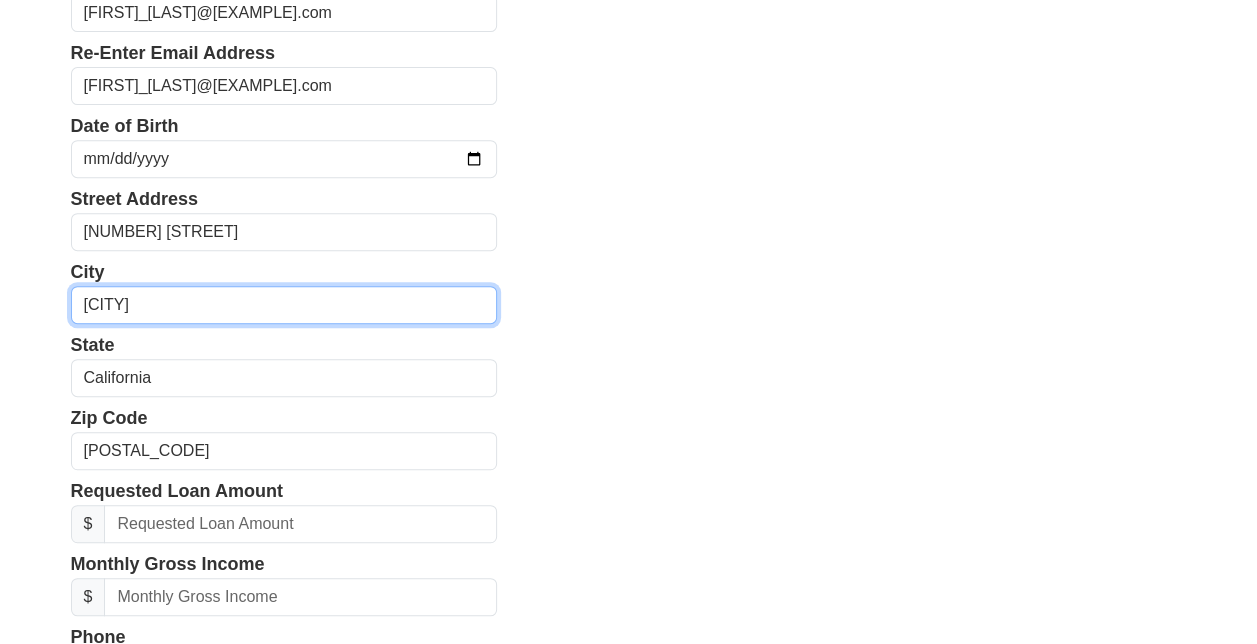 scroll, scrollTop: 345, scrollLeft: 0, axis: vertical 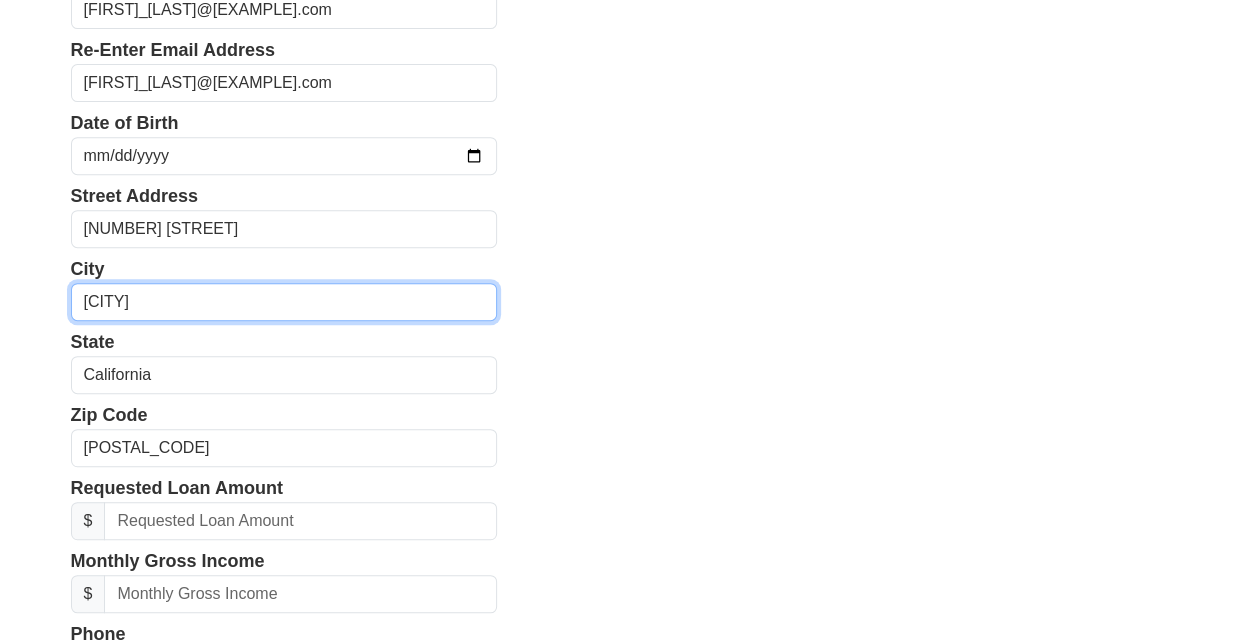 type on "[CITY]" 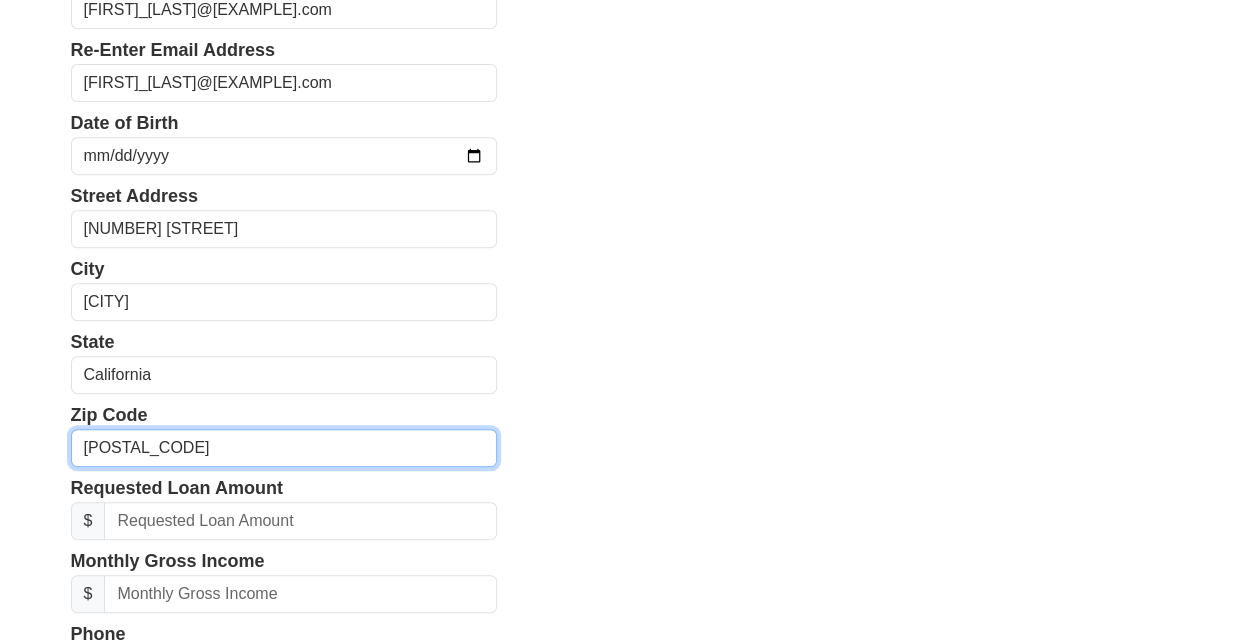 drag, startPoint x: 172, startPoint y: 445, endPoint x: 11, endPoint y: 442, distance: 161.02795 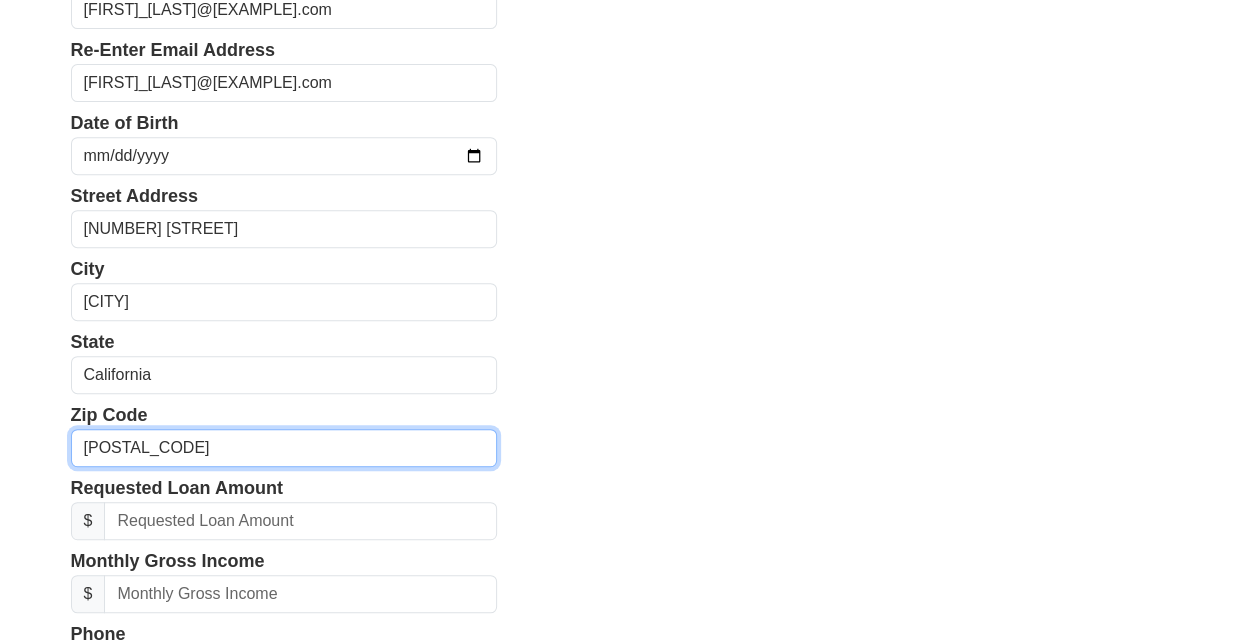 click on "First Name
[FIRST]
Last Name
[LAST]-[LAST]
Email Address
[FIRST]_[LAST]@[EXAMPLE].com
Re-Enter Email Address
[FIRST]_[LAST]@[EXAMPLE].com
Date of Birth
[DATE]
Street Address
[NUMBER] [STREET]
City
[CITY]
State
Alabama
Alaska
Arizona
Arkansas
California
Colorado
Connecticut
Delaware
District of Columbia
Florida
Georgia
Hawaii
$" at bounding box center [628, -23] 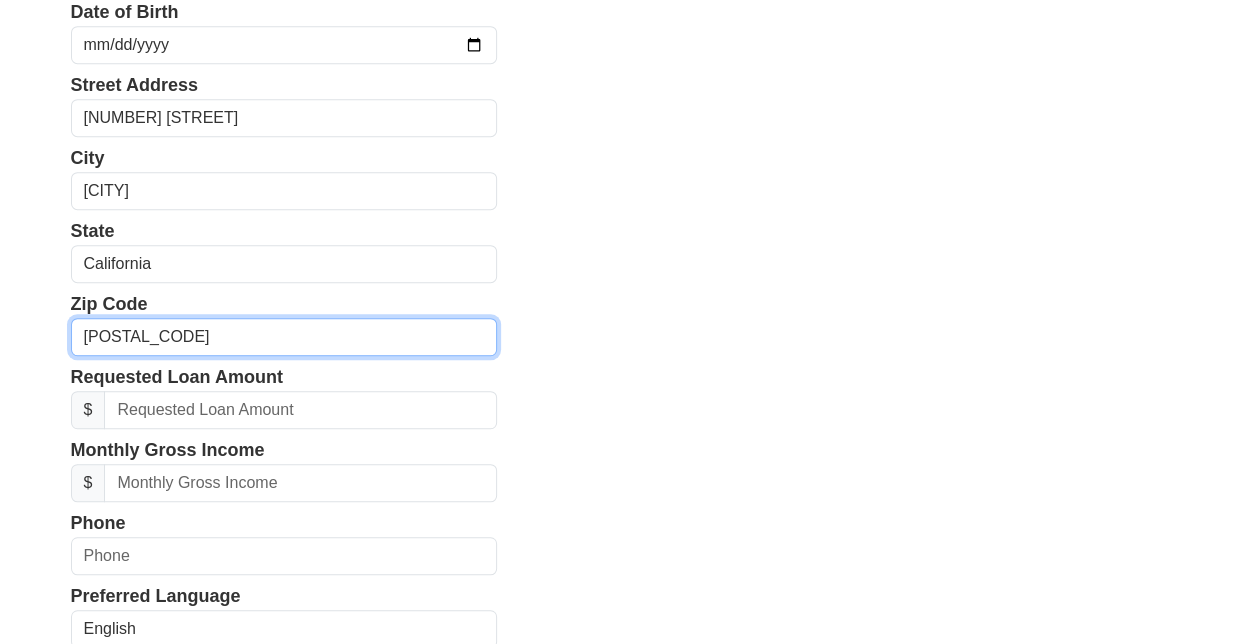 scroll, scrollTop: 473, scrollLeft: 0, axis: vertical 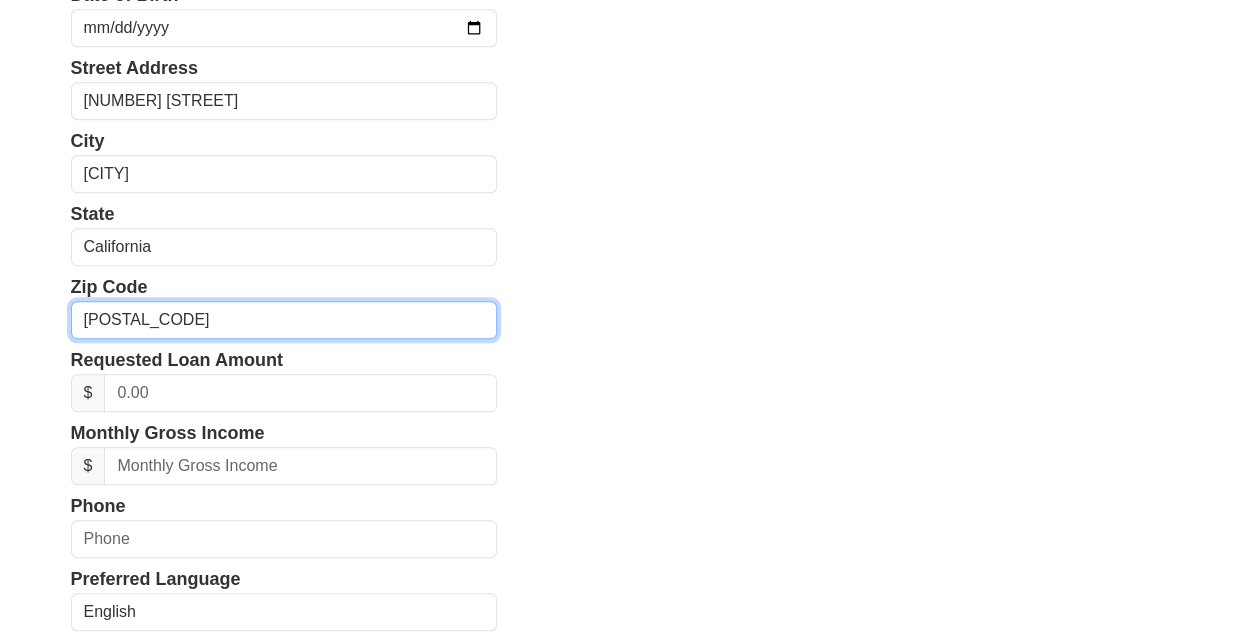 type on "[POSTAL_CODE]" 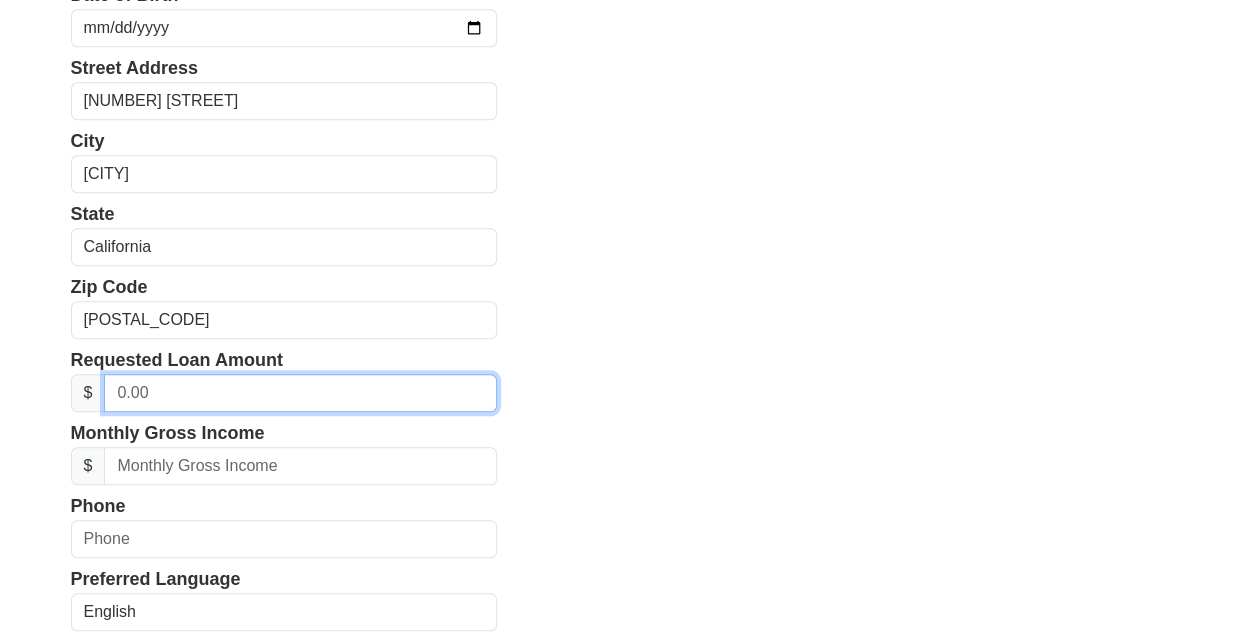 click at bounding box center [300, 393] 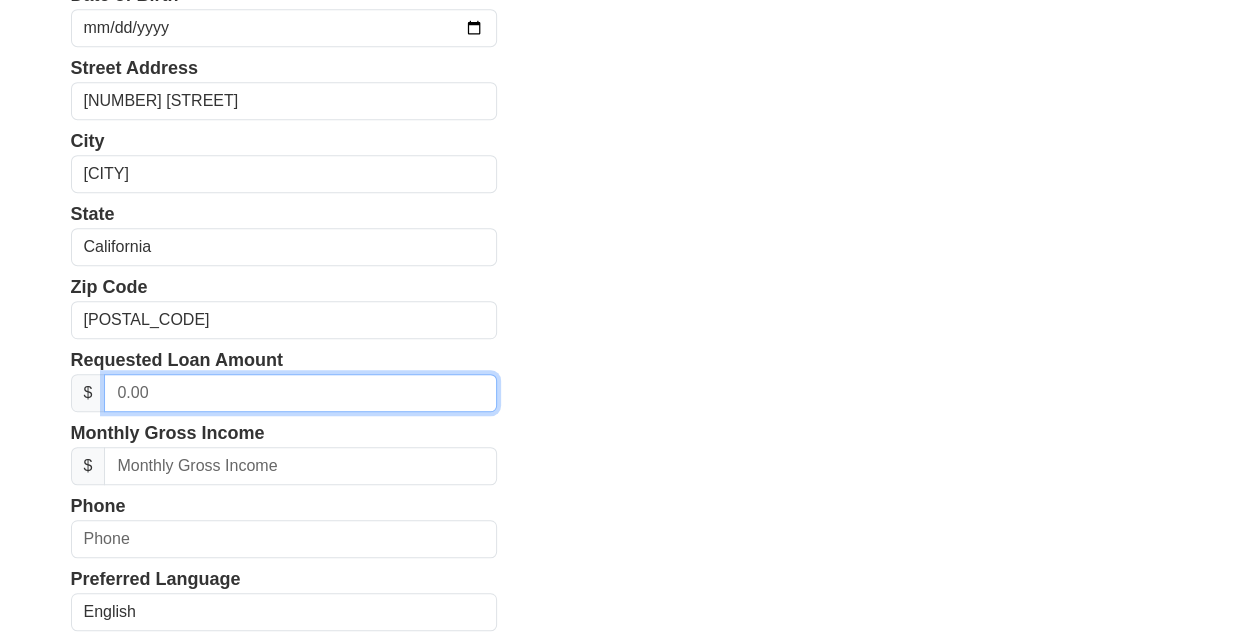 click at bounding box center (300, 393) 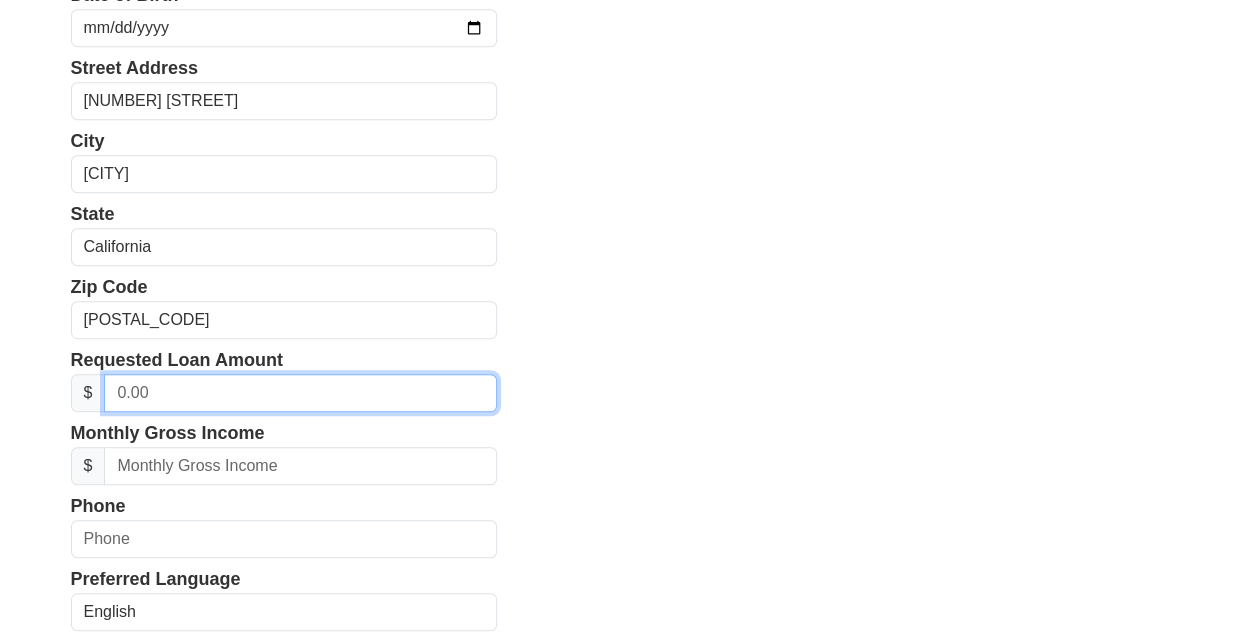 click at bounding box center (300, 393) 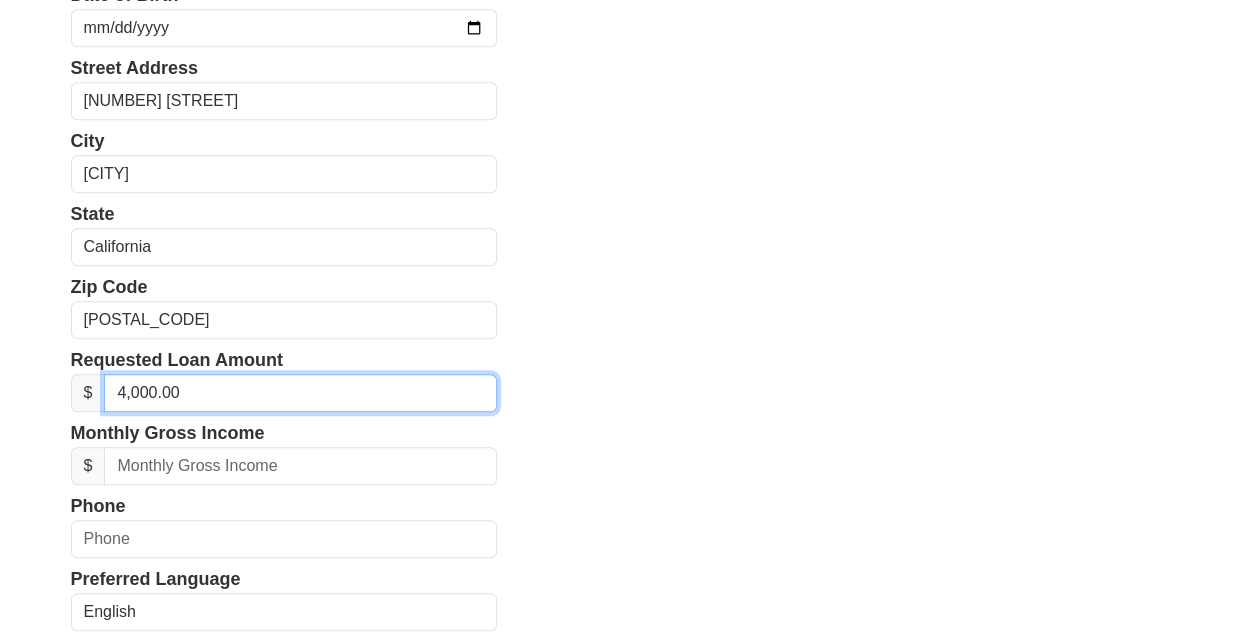 type on "40,000.00" 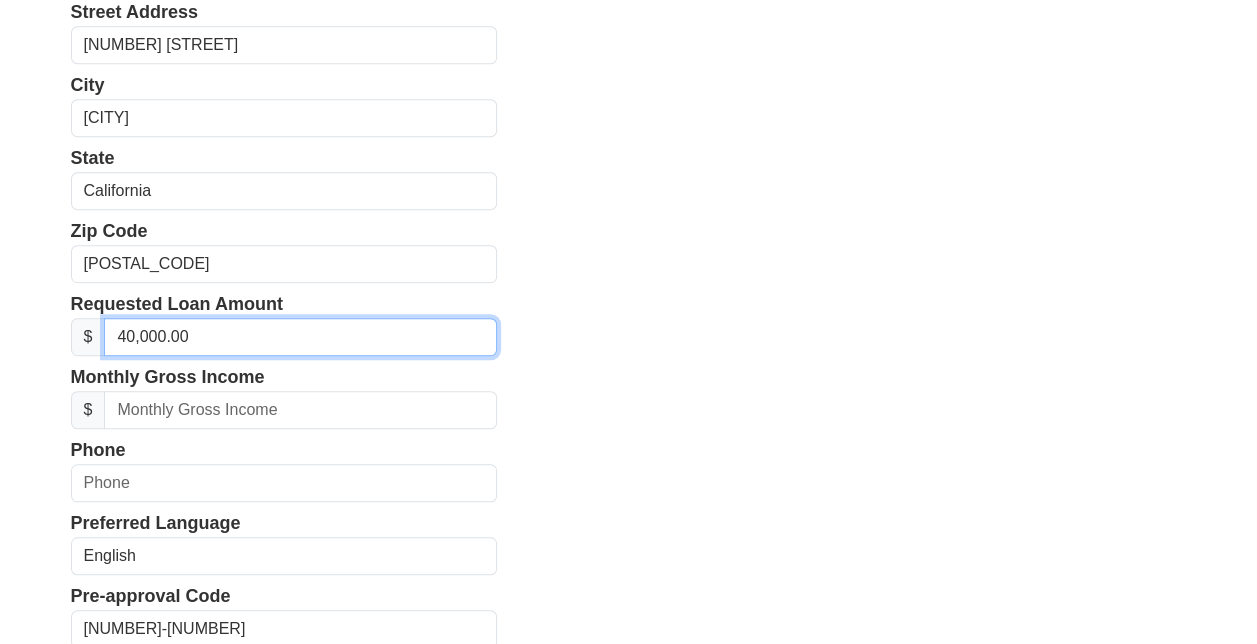 scroll, scrollTop: 535, scrollLeft: 0, axis: vertical 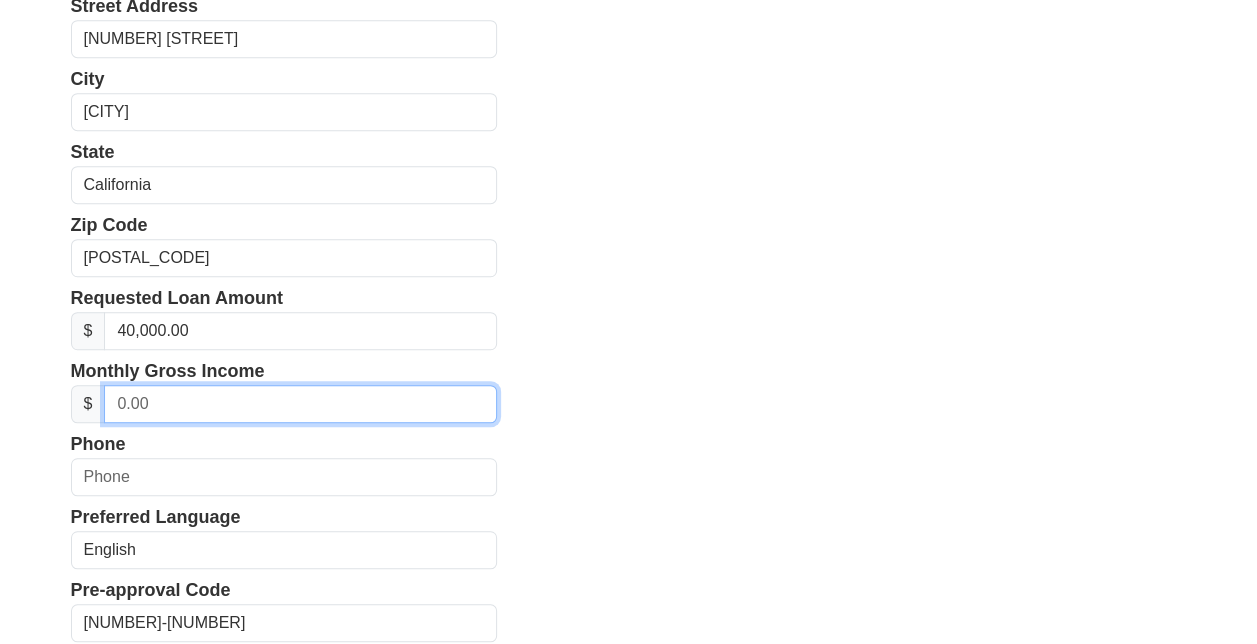 click at bounding box center [300, 404] 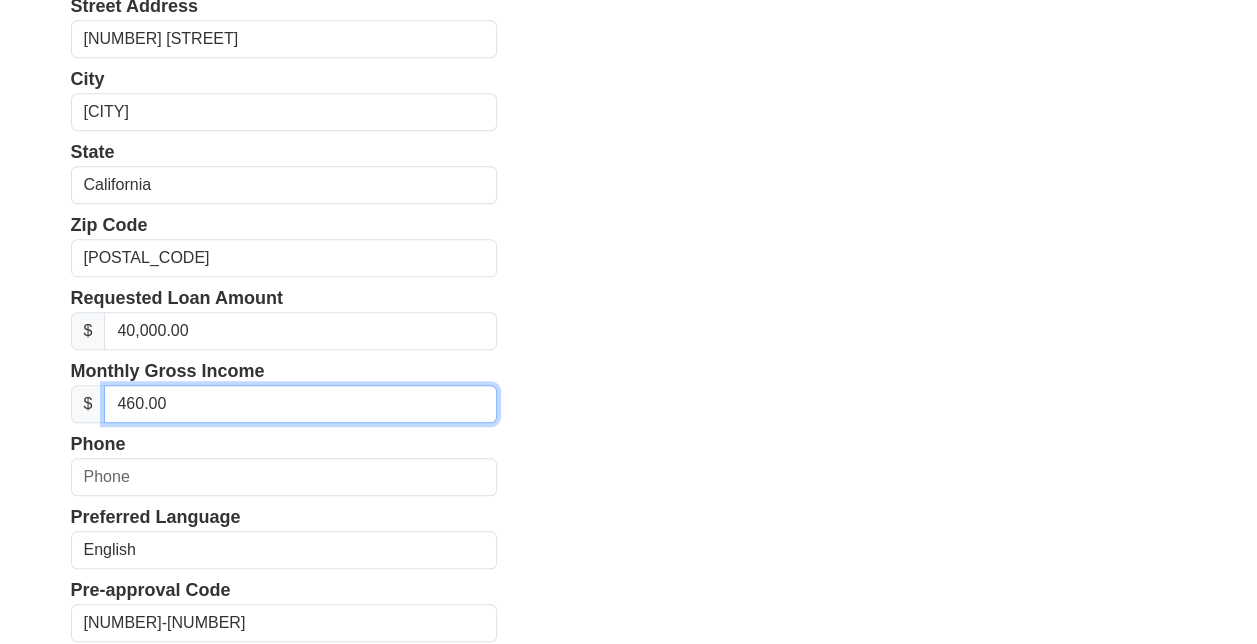 type on "4,600.00" 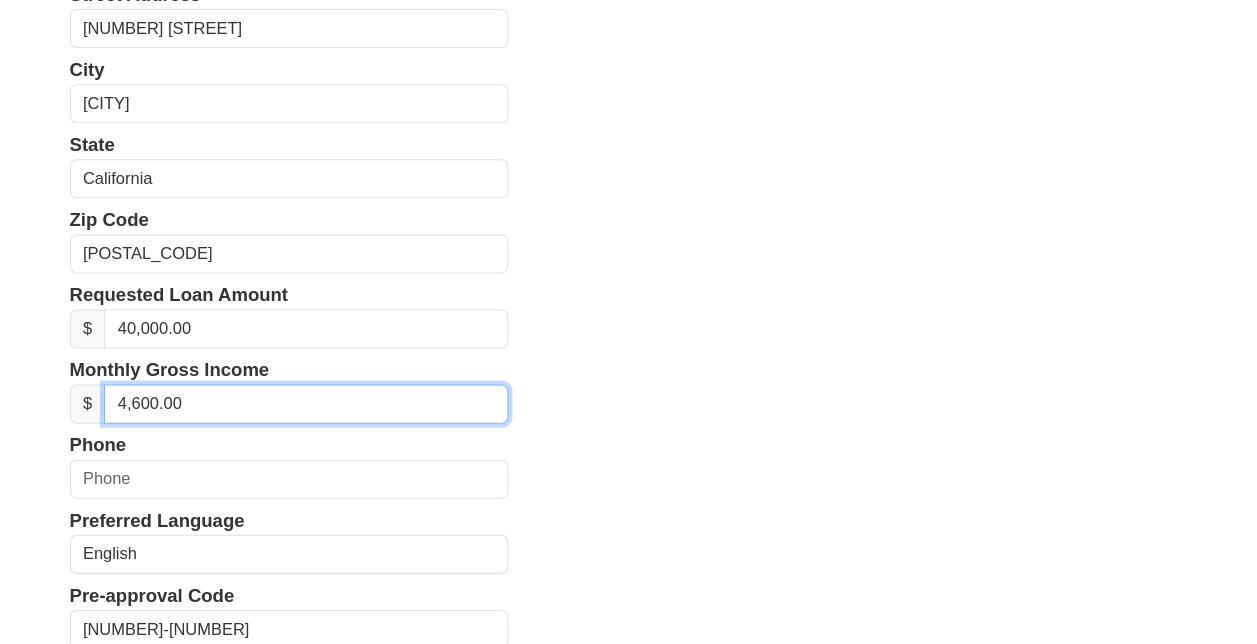 scroll, scrollTop: 534, scrollLeft: 0, axis: vertical 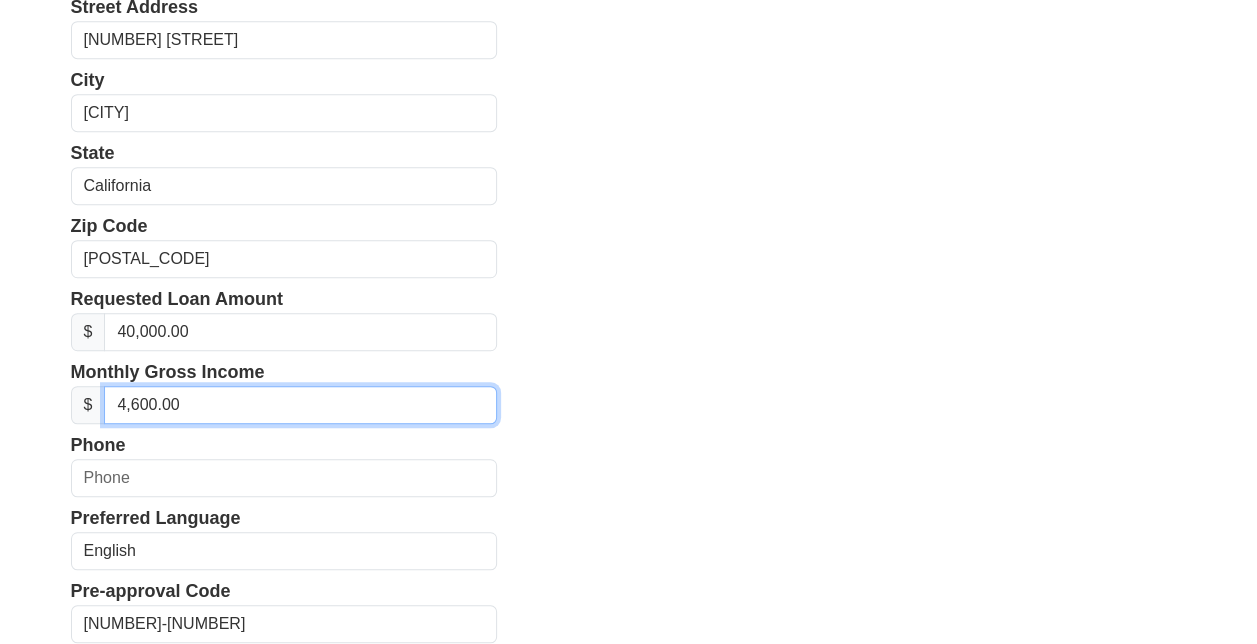 click on "4,600.00" at bounding box center [300, 405] 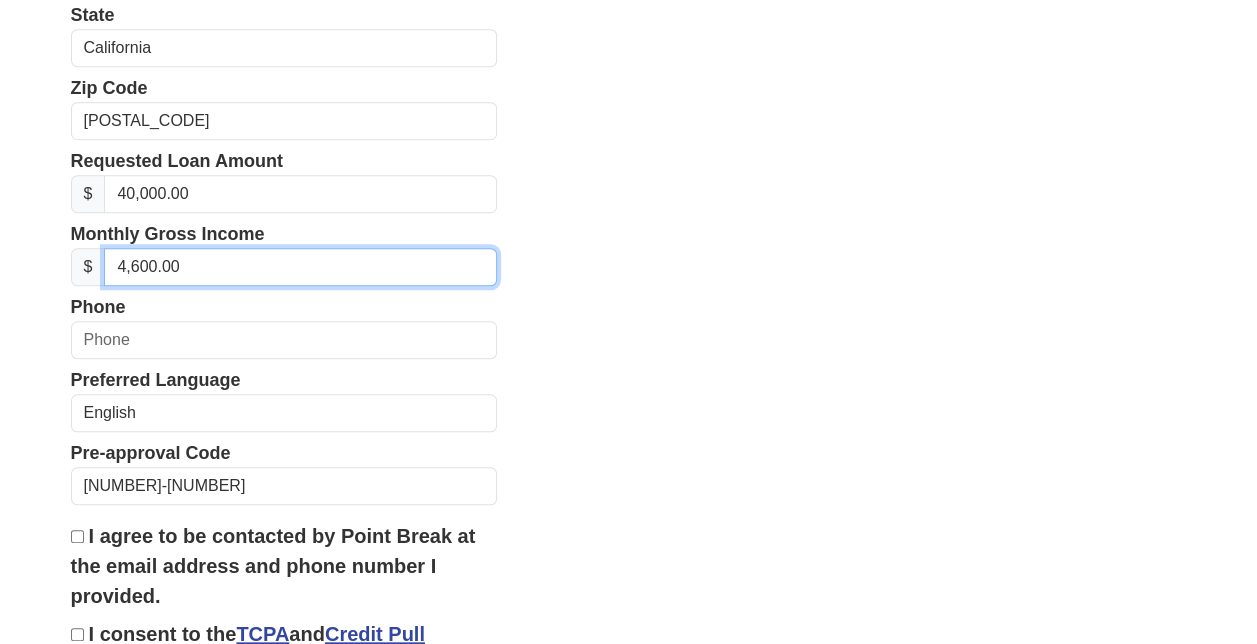 scroll, scrollTop: 682, scrollLeft: 0, axis: vertical 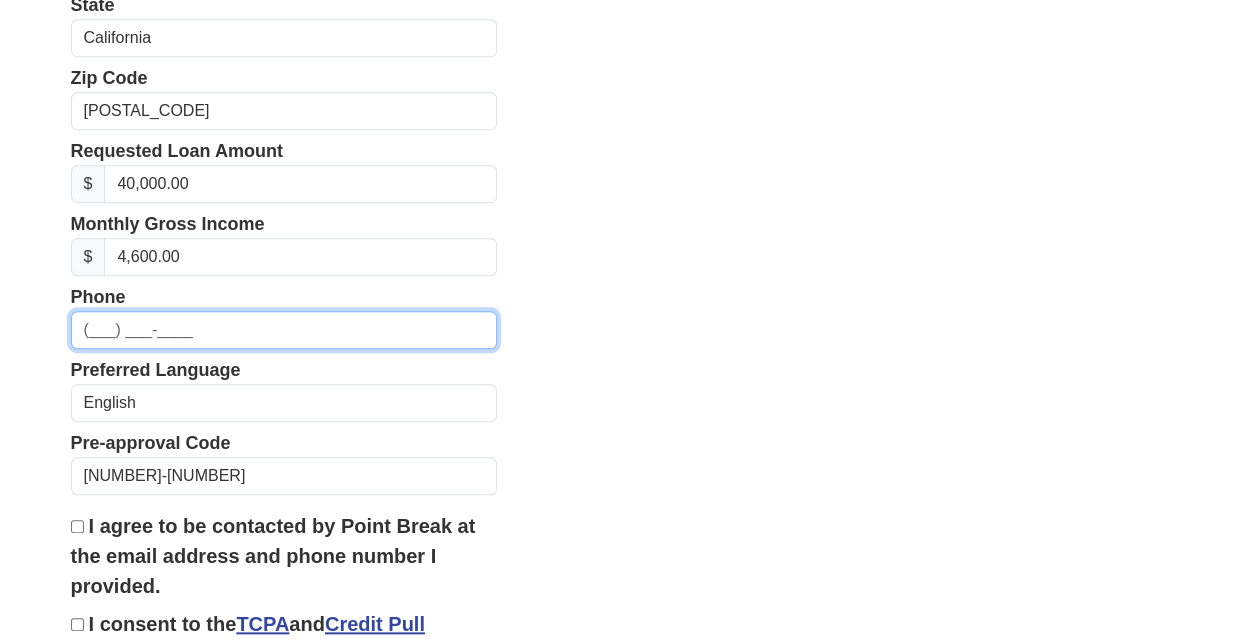click at bounding box center [284, 330] 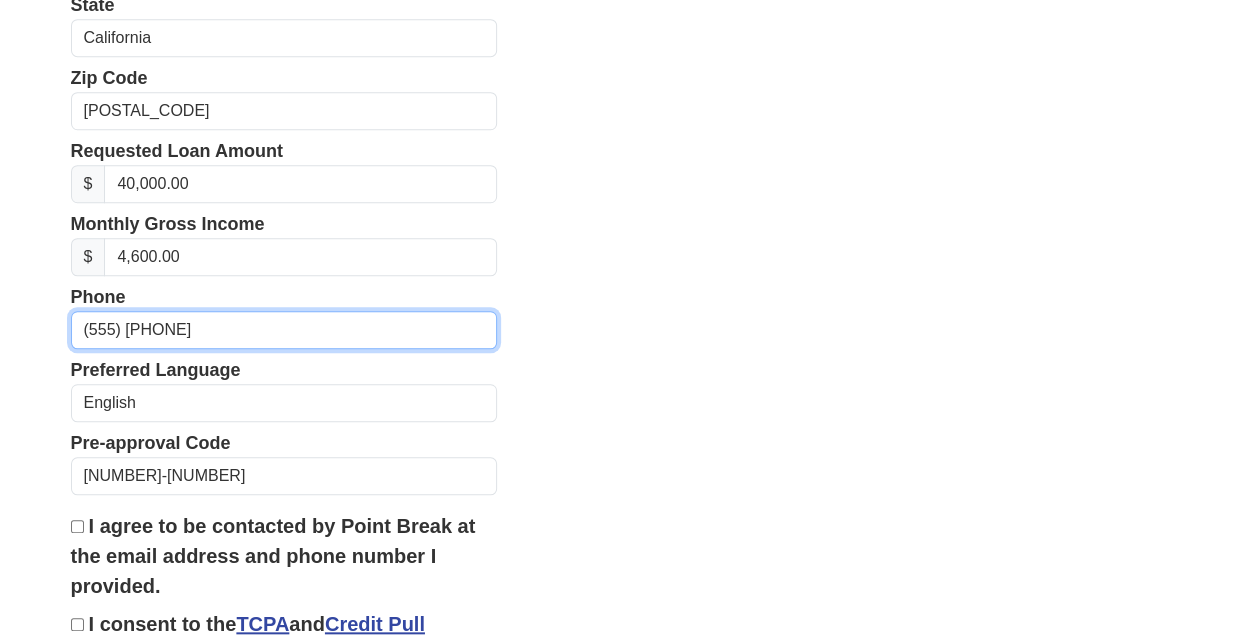 type on "(555) [PHONE]" 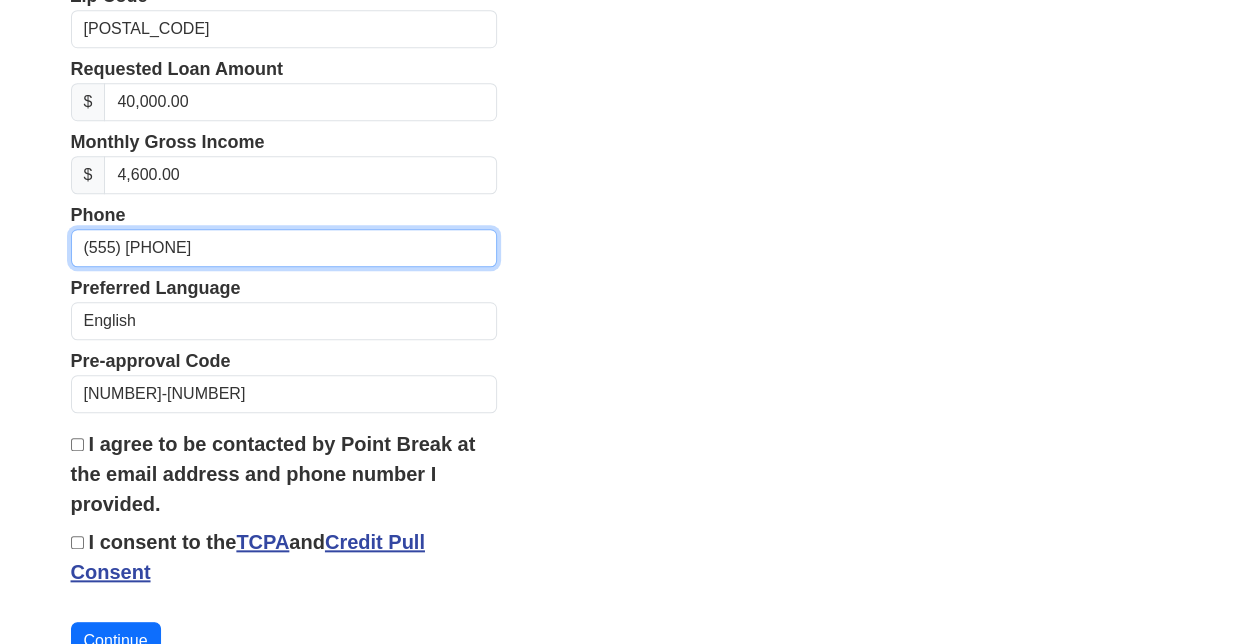 scroll, scrollTop: 766, scrollLeft: 0, axis: vertical 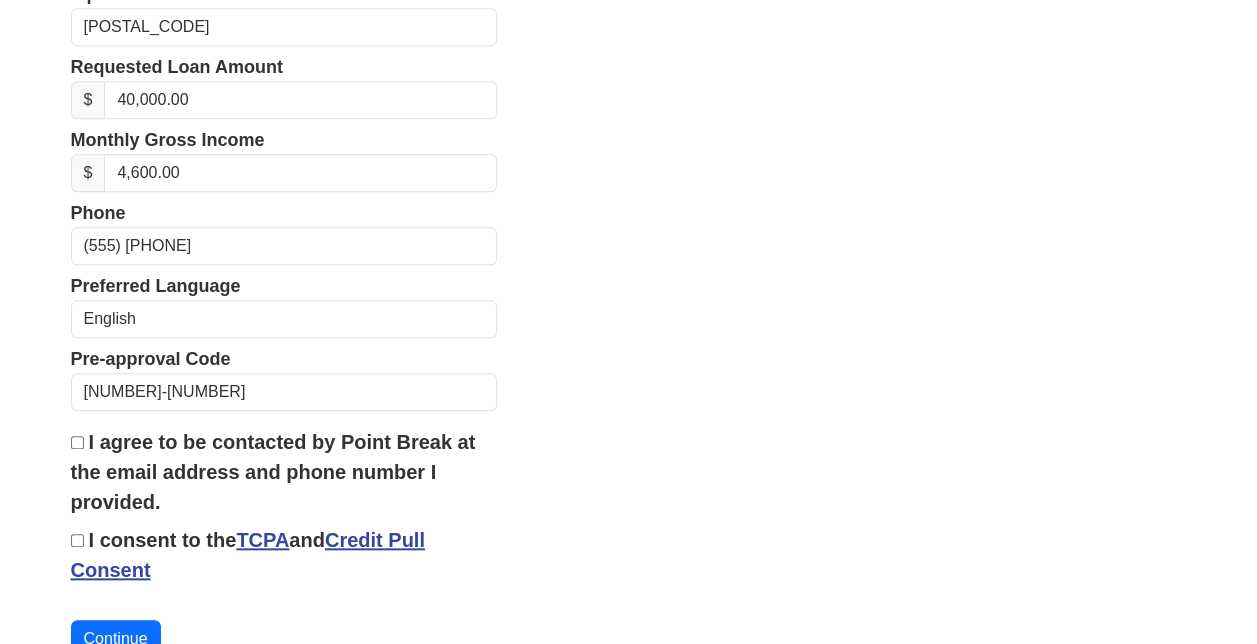 click on "I agree to be contacted by Point Break at the email address and phone number I provided." at bounding box center (77, 442) 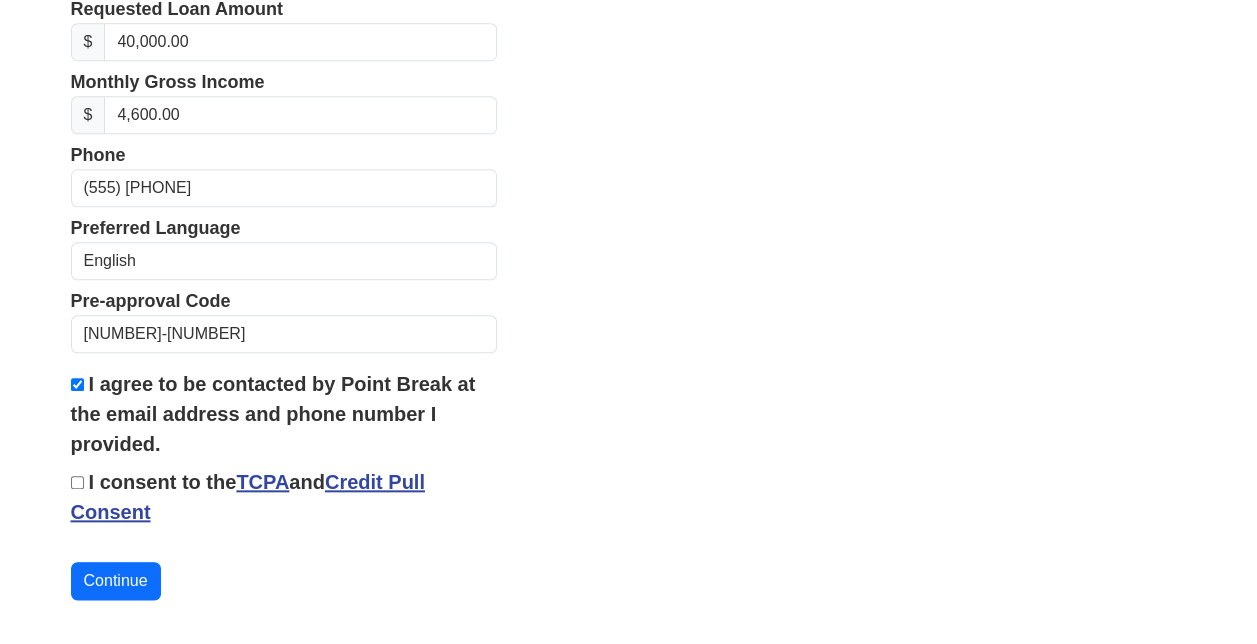 scroll, scrollTop: 824, scrollLeft: 0, axis: vertical 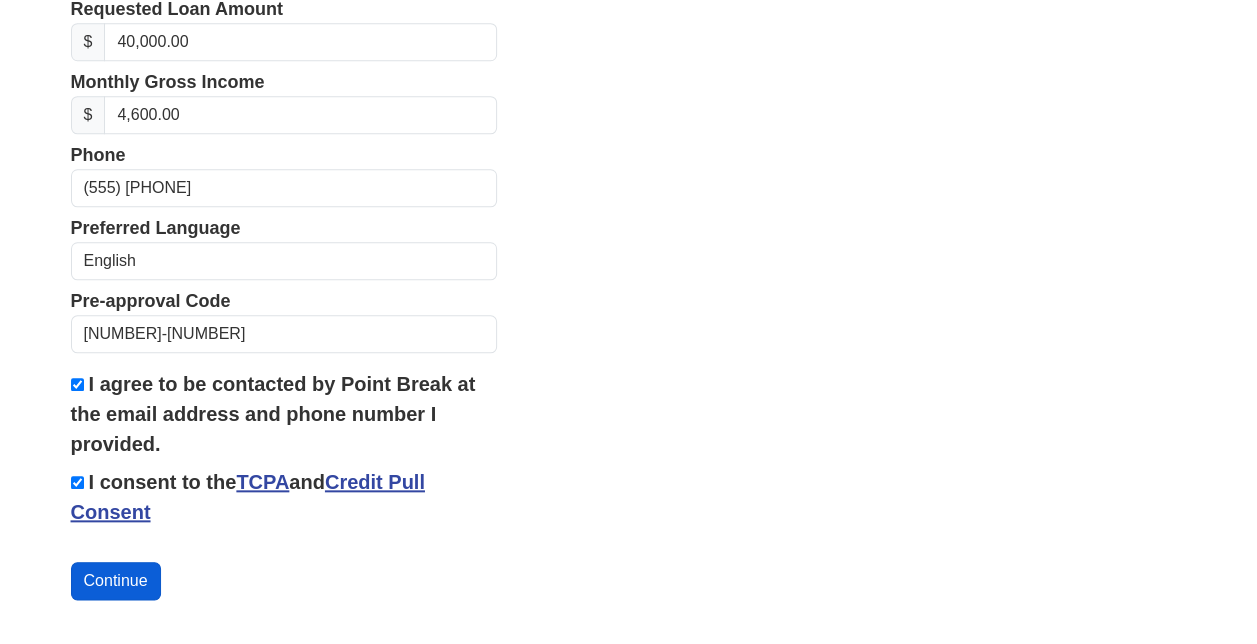 click on "Continue" at bounding box center (116, 581) 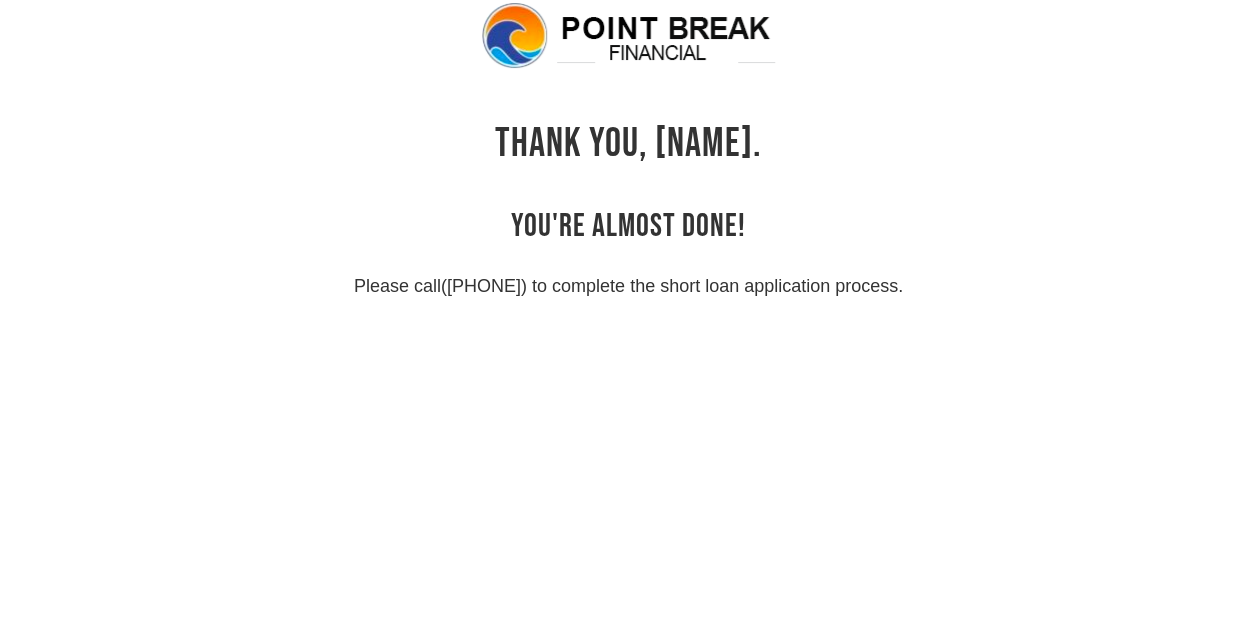 scroll, scrollTop: 0, scrollLeft: 0, axis: both 